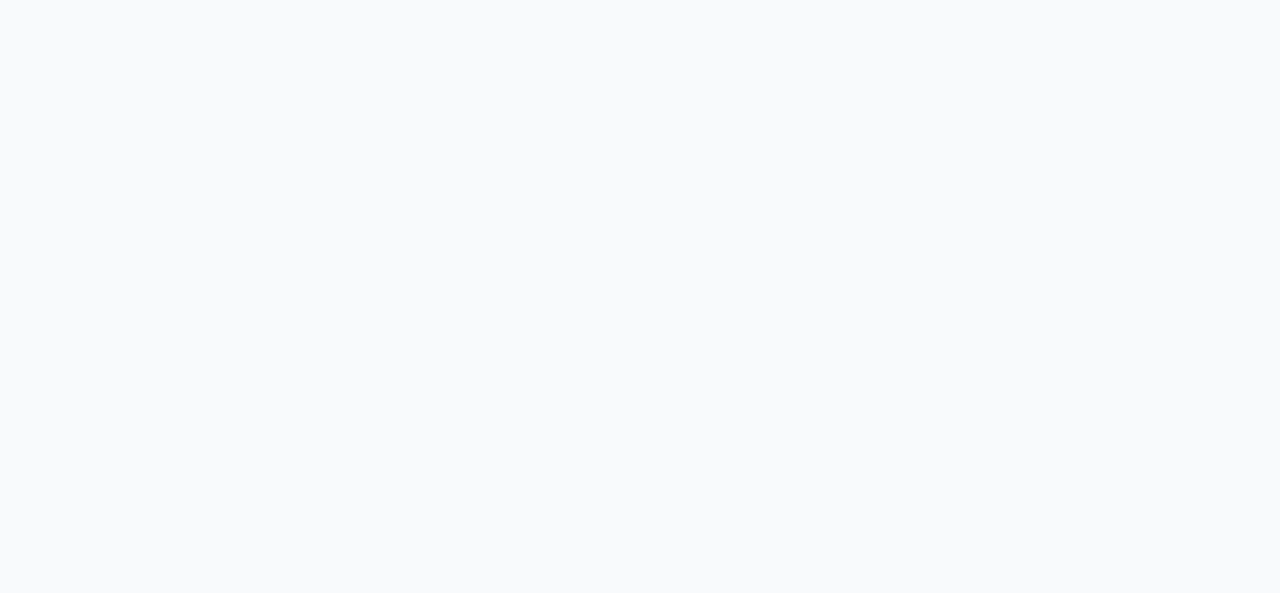 scroll, scrollTop: 0, scrollLeft: 0, axis: both 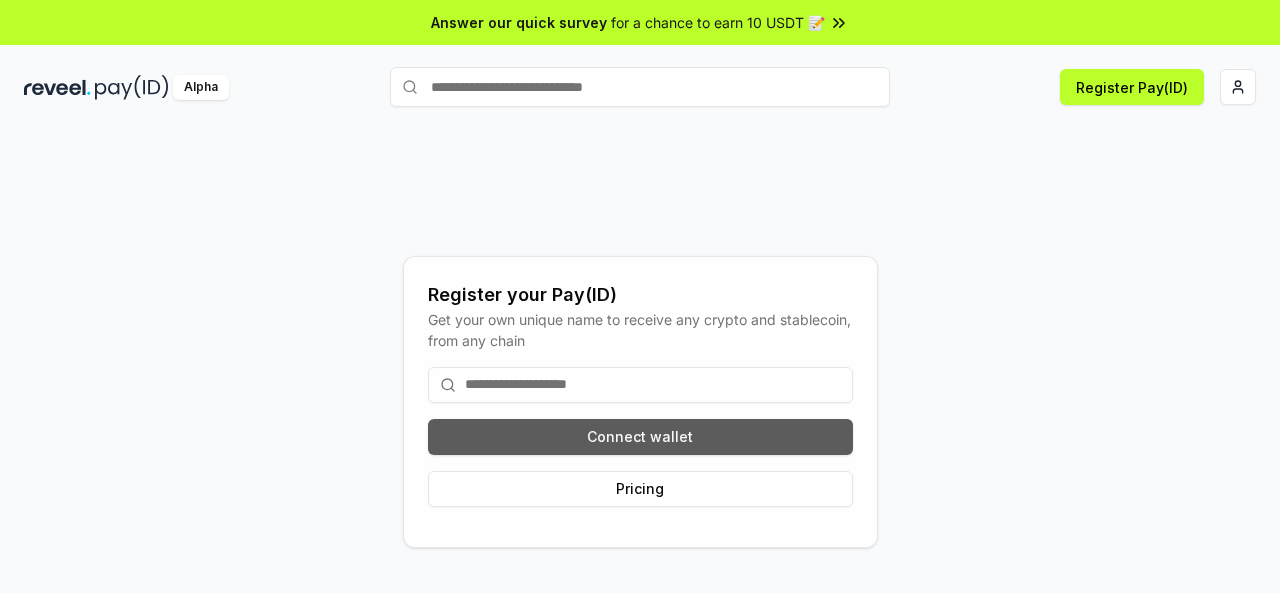 click on "Connect wallet" at bounding box center [640, 437] 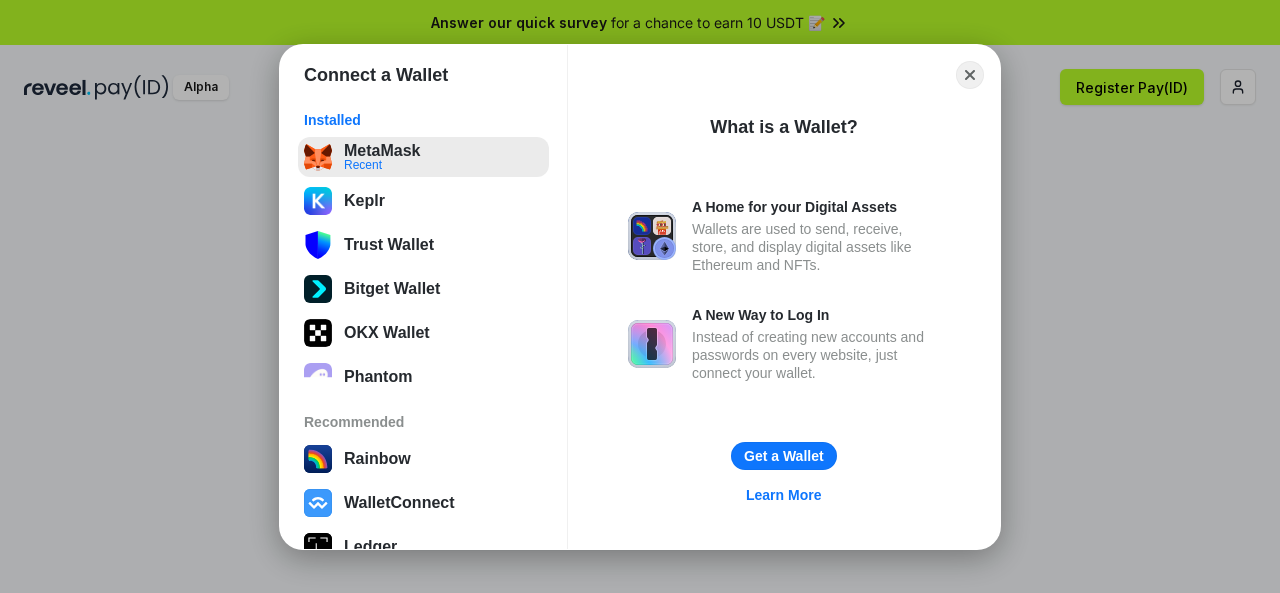 click on "MetaMask Recent" at bounding box center [423, 157] 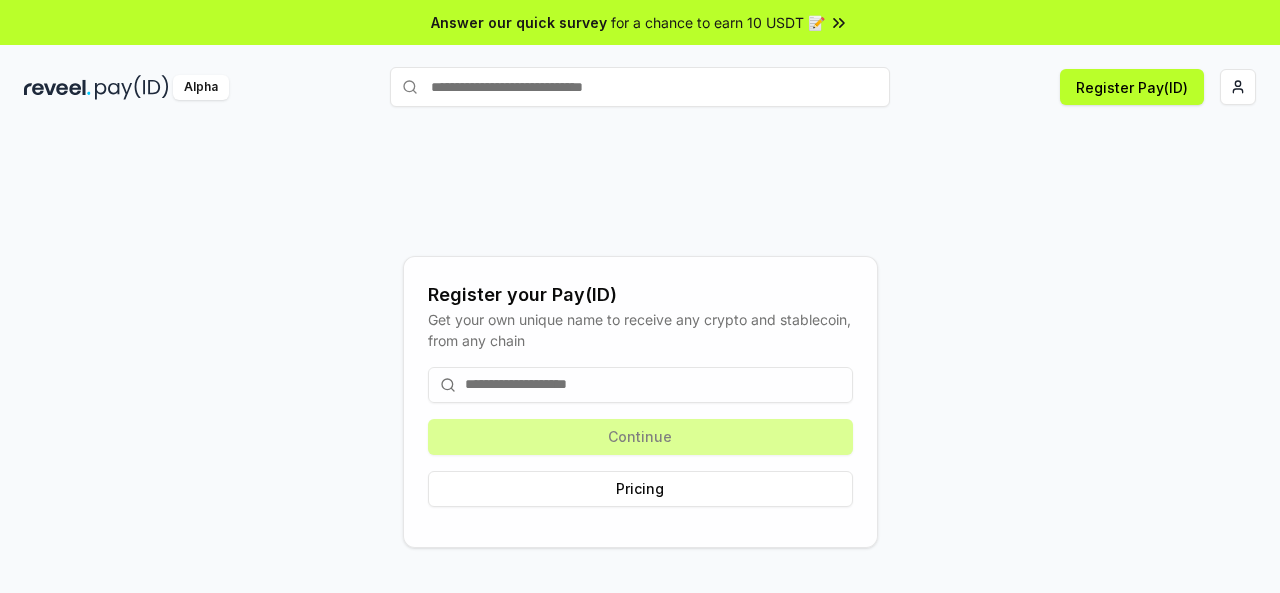 click at bounding box center [640, 385] 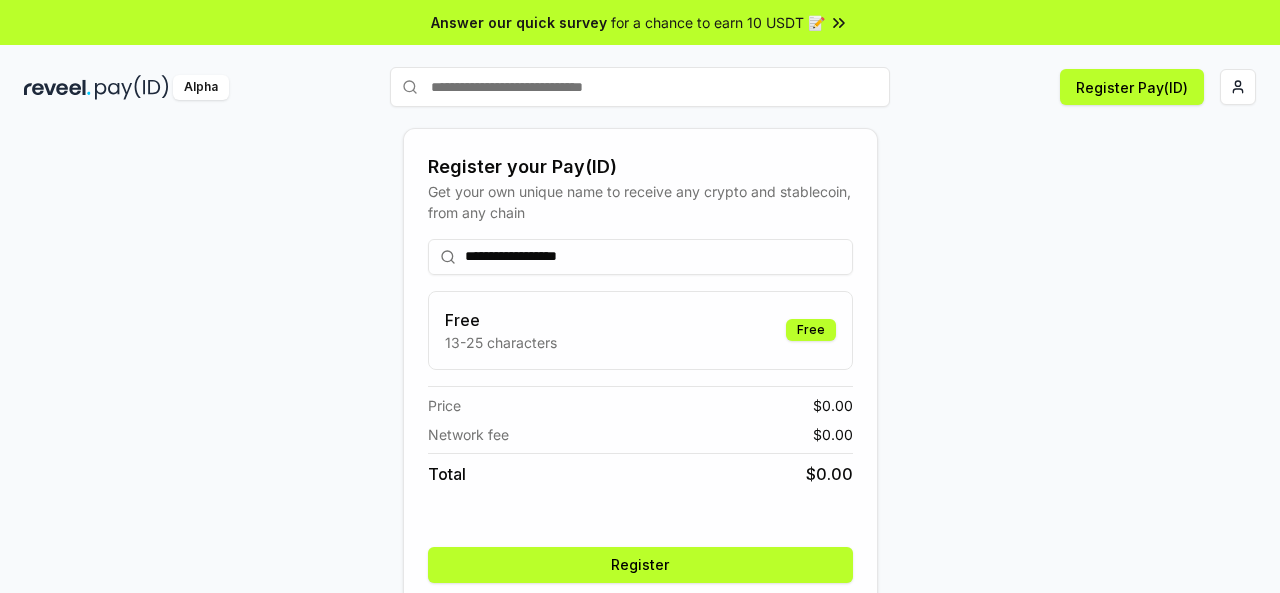 click on "**********" at bounding box center (640, 257) 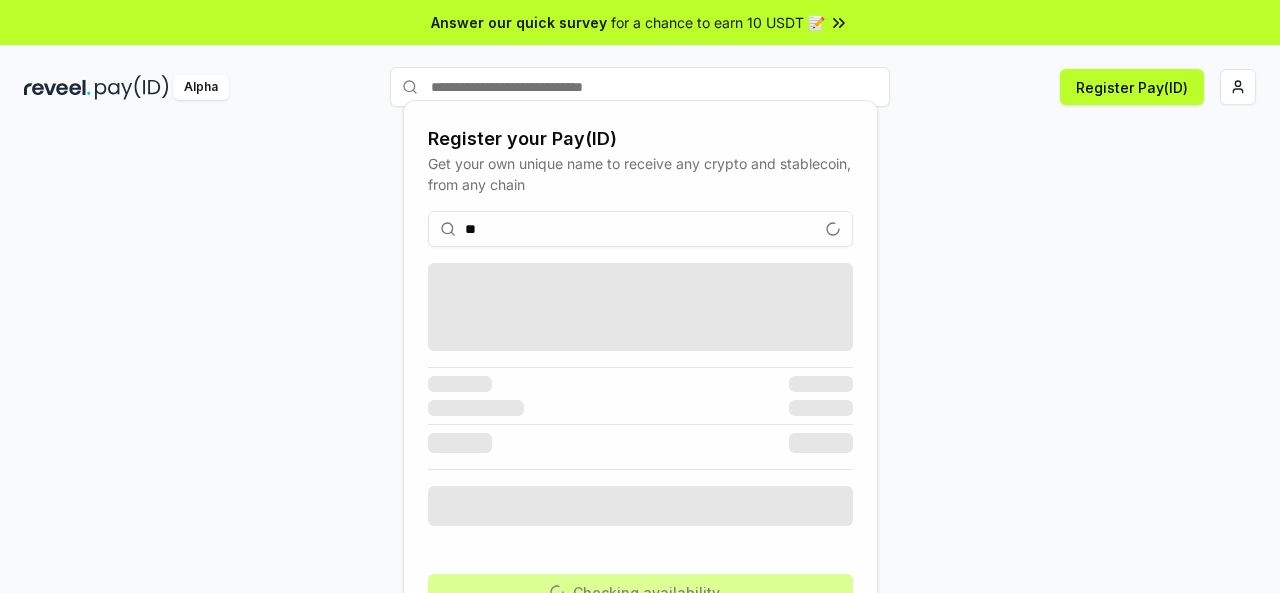 type on "*" 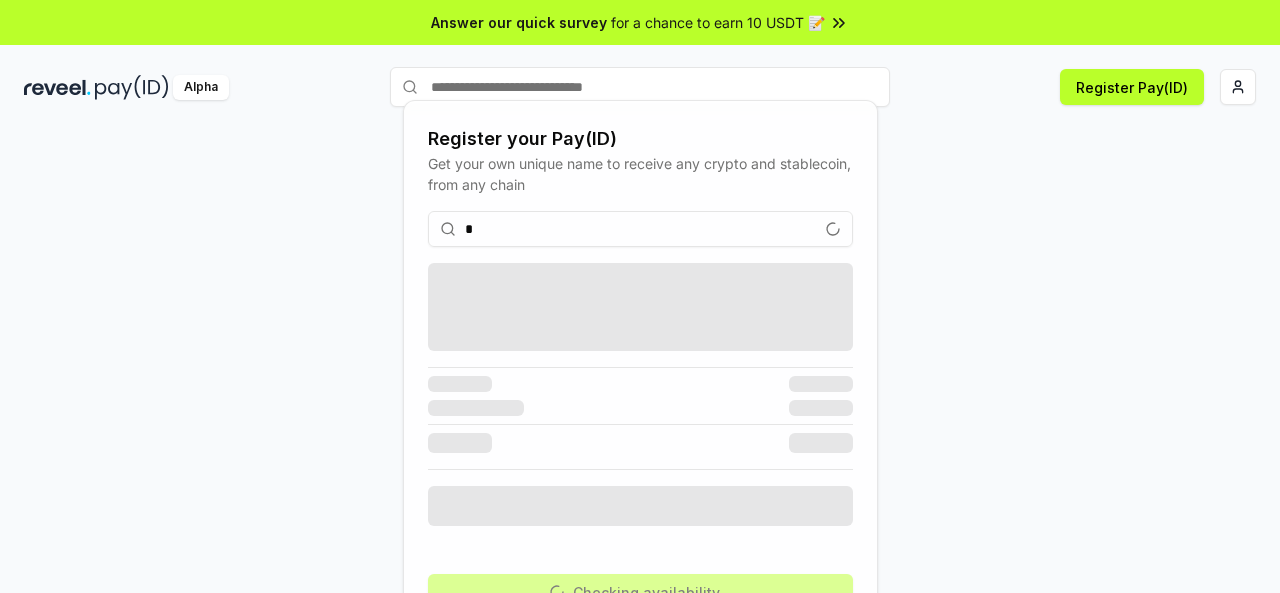 type 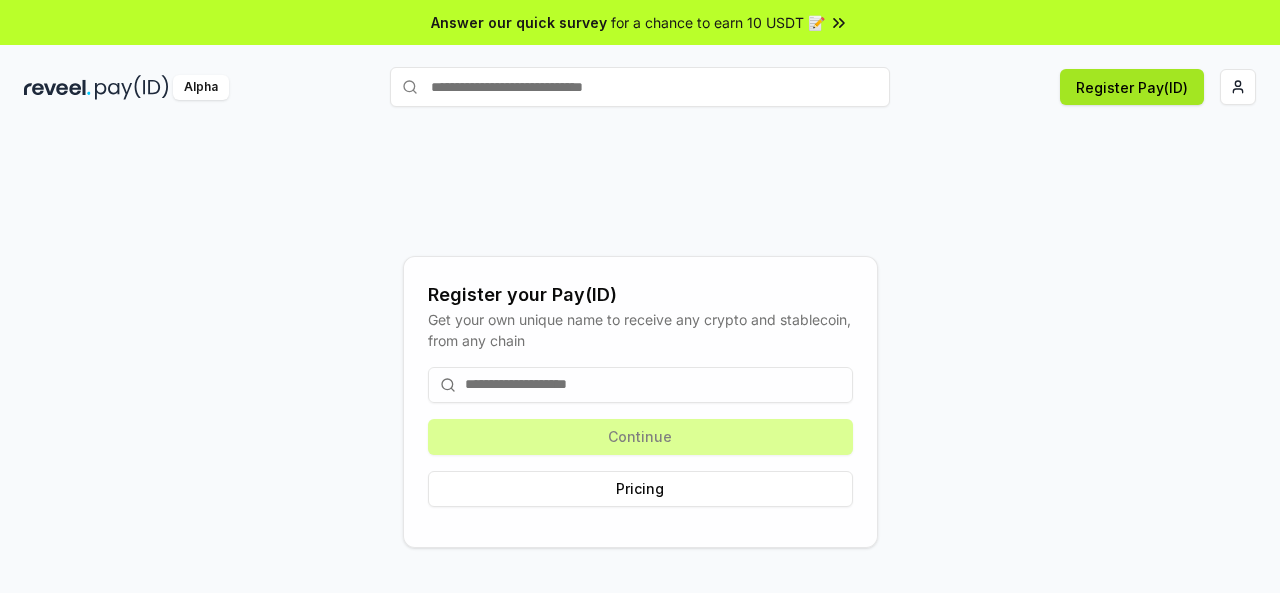 click on "Register Pay(ID)" at bounding box center (1132, 87) 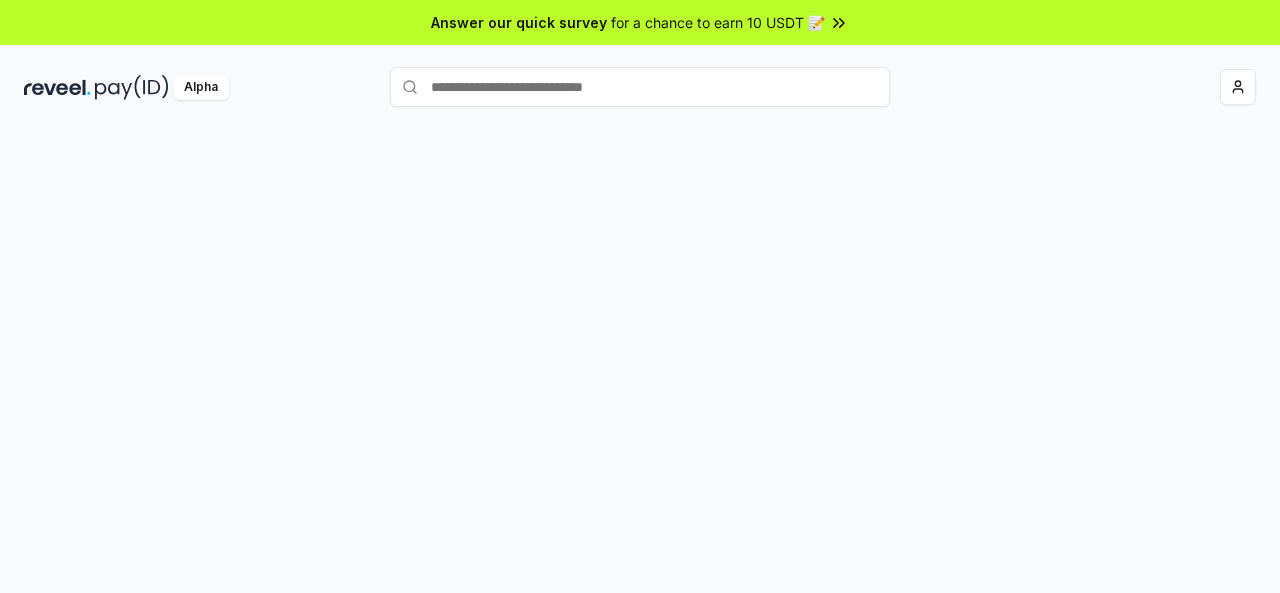 scroll, scrollTop: 0, scrollLeft: 0, axis: both 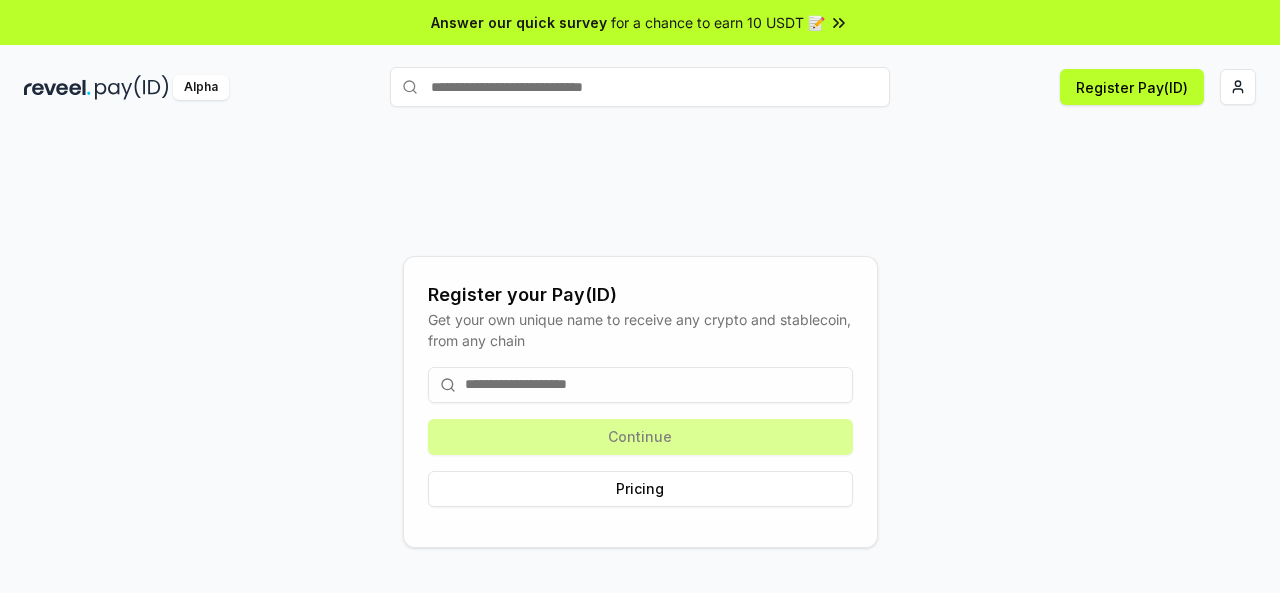 click at bounding box center [640, 385] 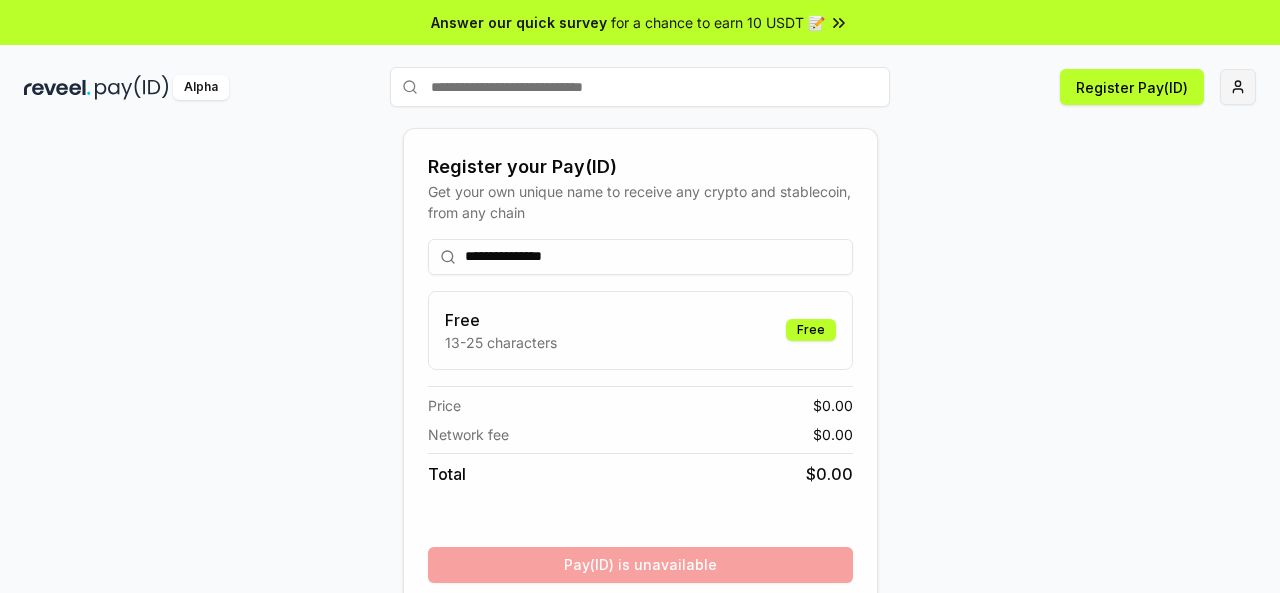 type on "**********" 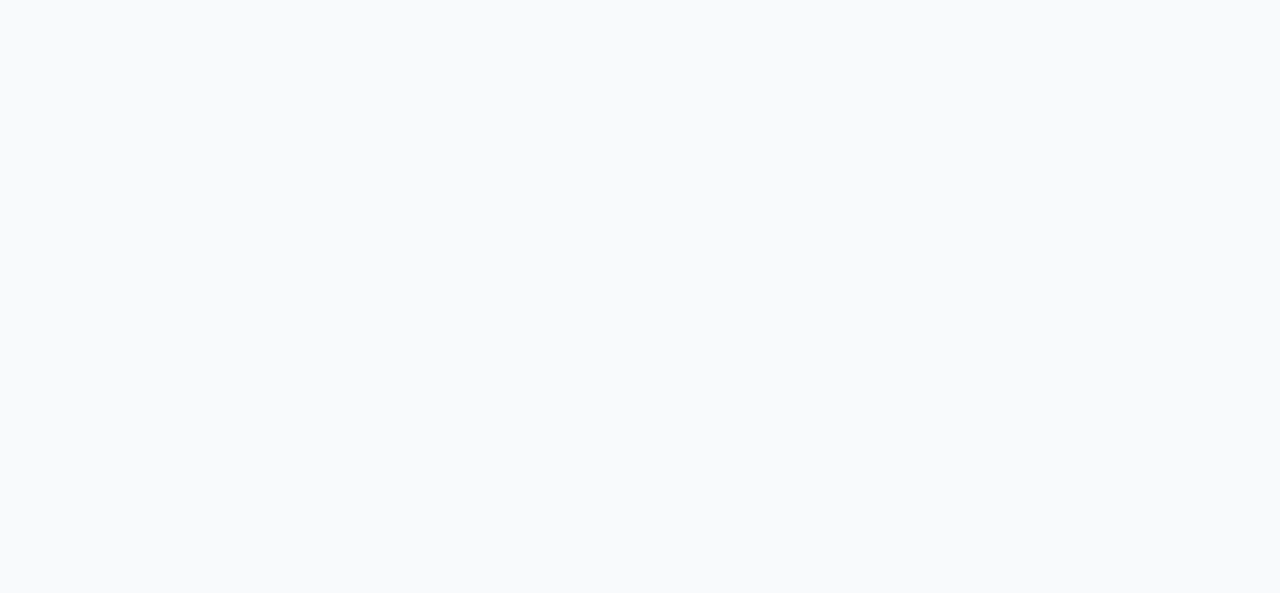 scroll, scrollTop: 0, scrollLeft: 0, axis: both 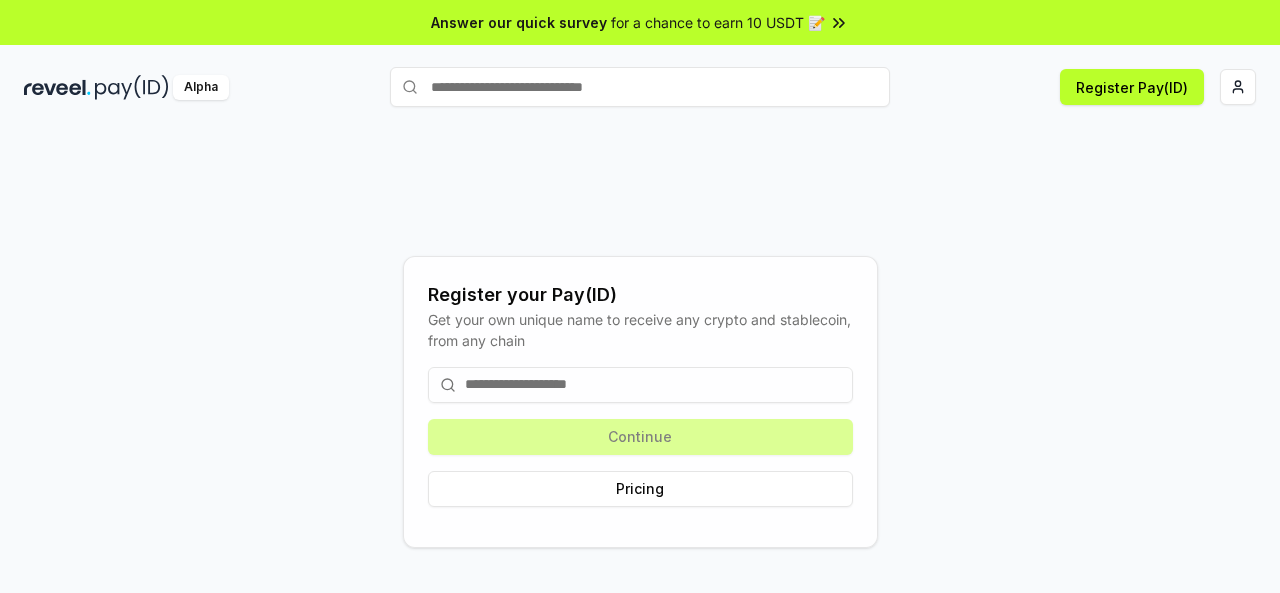 click at bounding box center (640, 385) 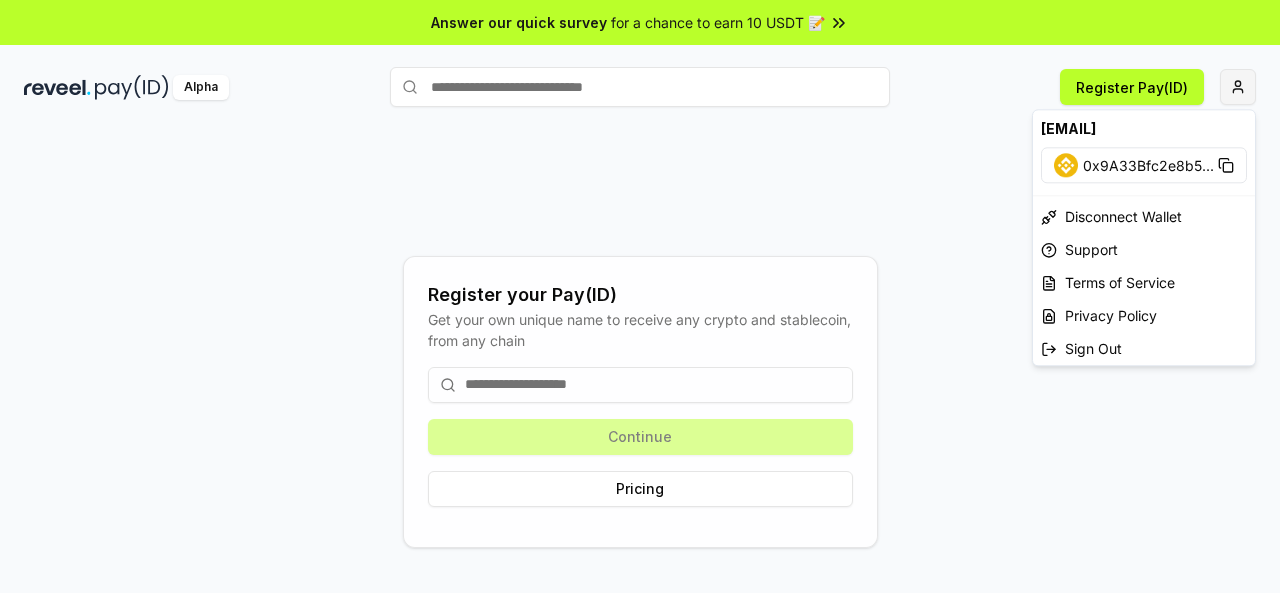 click on "Answer our quick survey for a chance to earn 10 USDT 📝 Alpha Register Pay(ID) Register your Pay(ID) Get your own unique name to receive any crypto and stablecoin, from any chain Continue Pricing abaidurrehman0122@gmail.com   0x9A33Bfc2e8b5 ...     Disconnect Wallet   Support   Terms of Service   Privacy Policy   Sign Out" at bounding box center (640, 296) 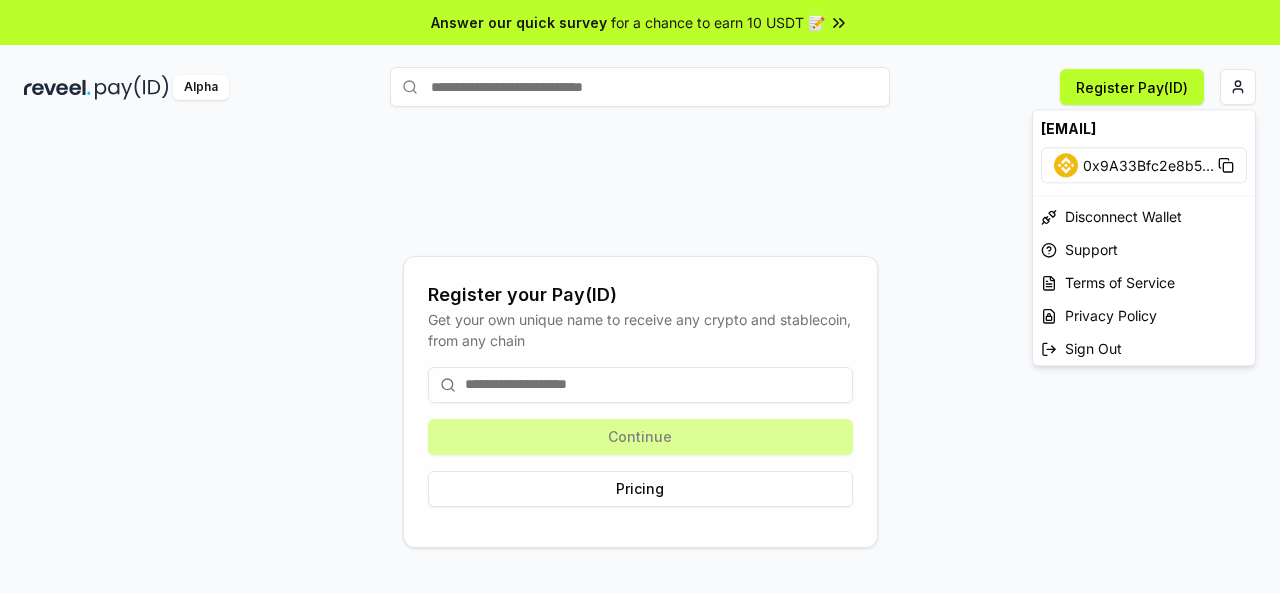click on "Answer our quick survey for a chance to earn 10 USDT 📝 Alpha Register Pay(ID) Register your Pay(ID) Get your own unique name to receive any crypto and stablecoin, from any chain Continue Pricing abaidurrehman0122@gmail.com   0x9A33Bfc2e8b5 ...     Disconnect Wallet   Support   Terms of Service   Privacy Policy   Sign Out" at bounding box center (640, 296) 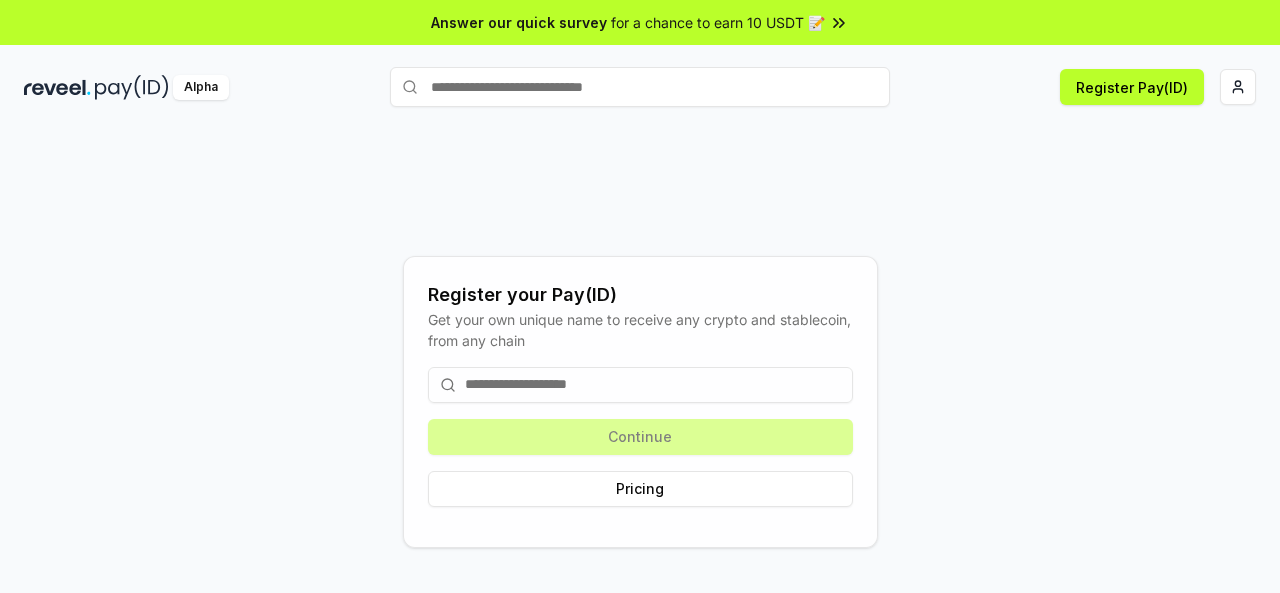 click at bounding box center (640, 385) 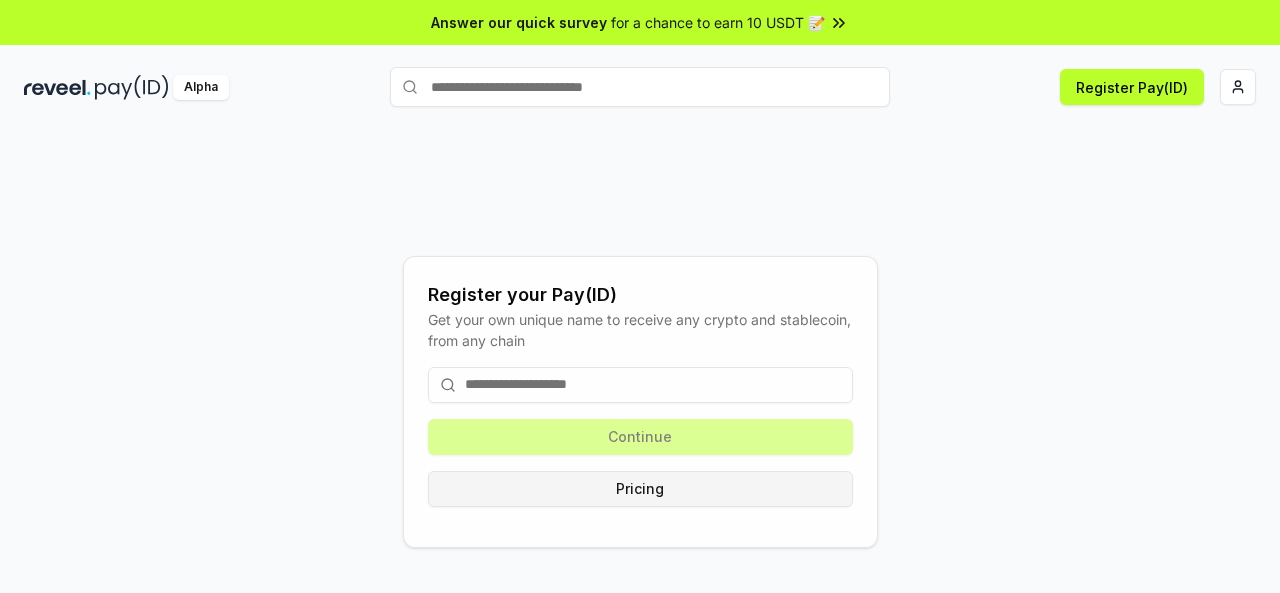 click on "Pricing" at bounding box center (640, 489) 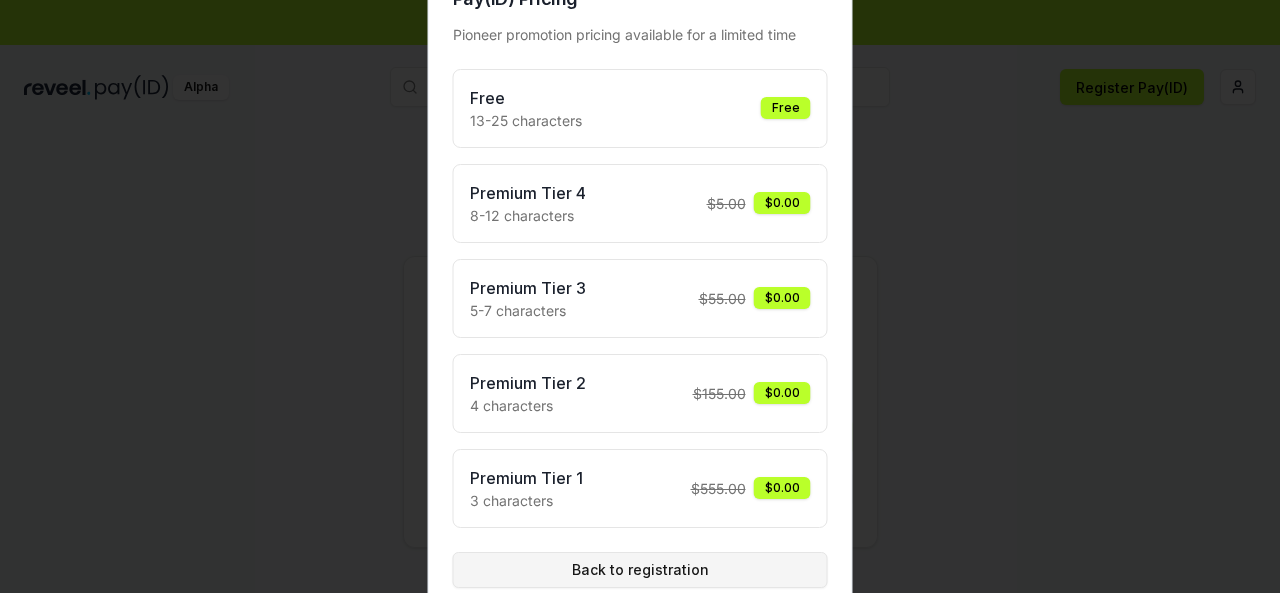 click on "Back to registration" at bounding box center (640, 570) 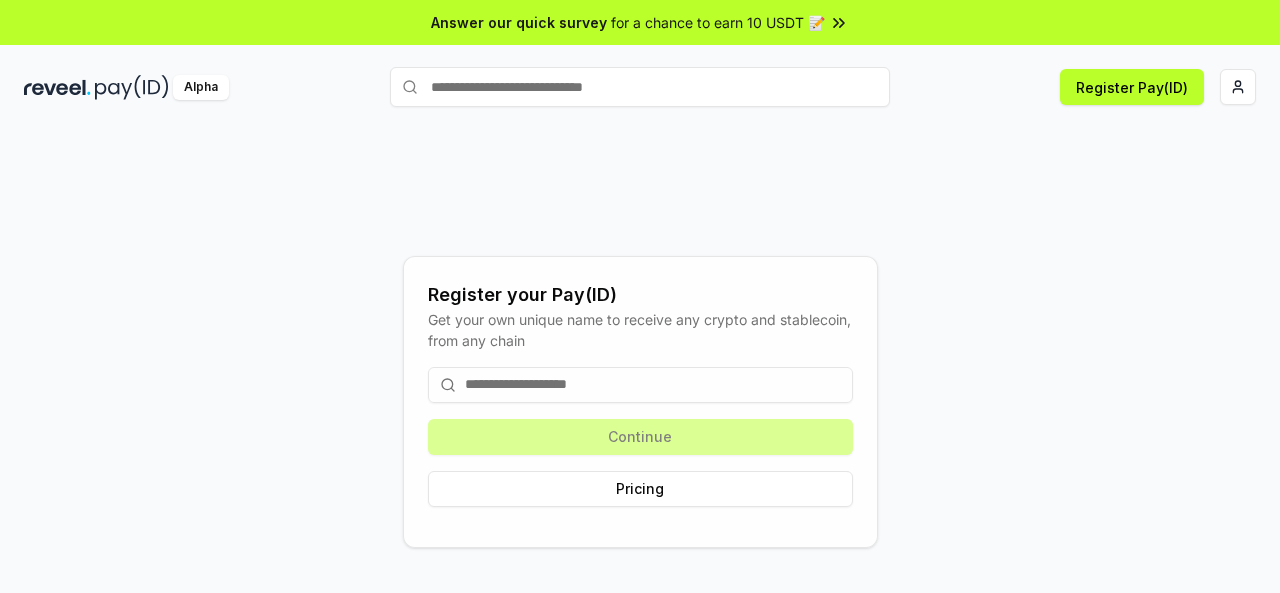 click at bounding box center (640, 385) 